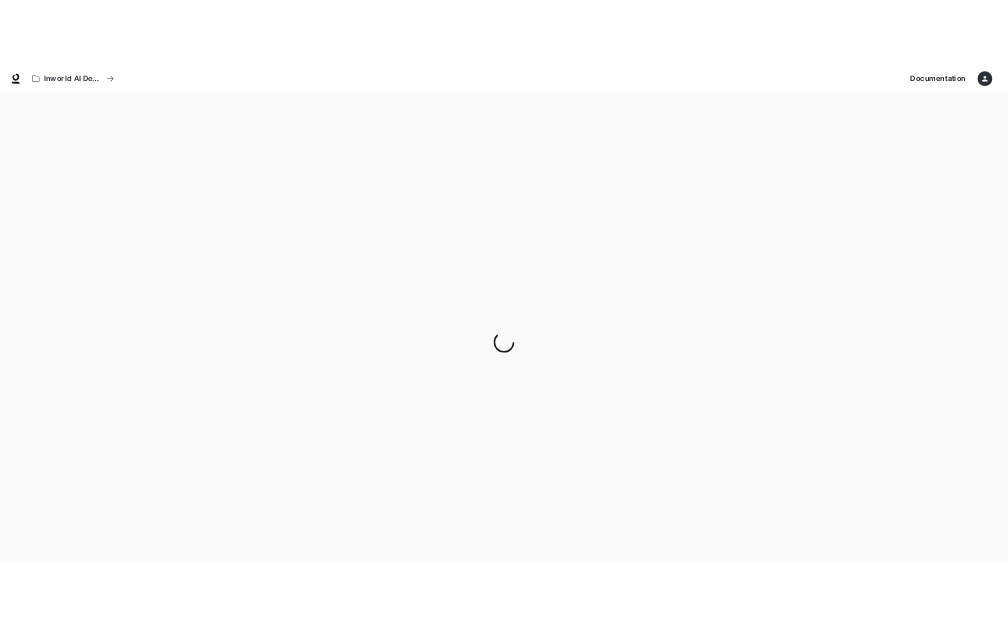 scroll, scrollTop: 0, scrollLeft: 0, axis: both 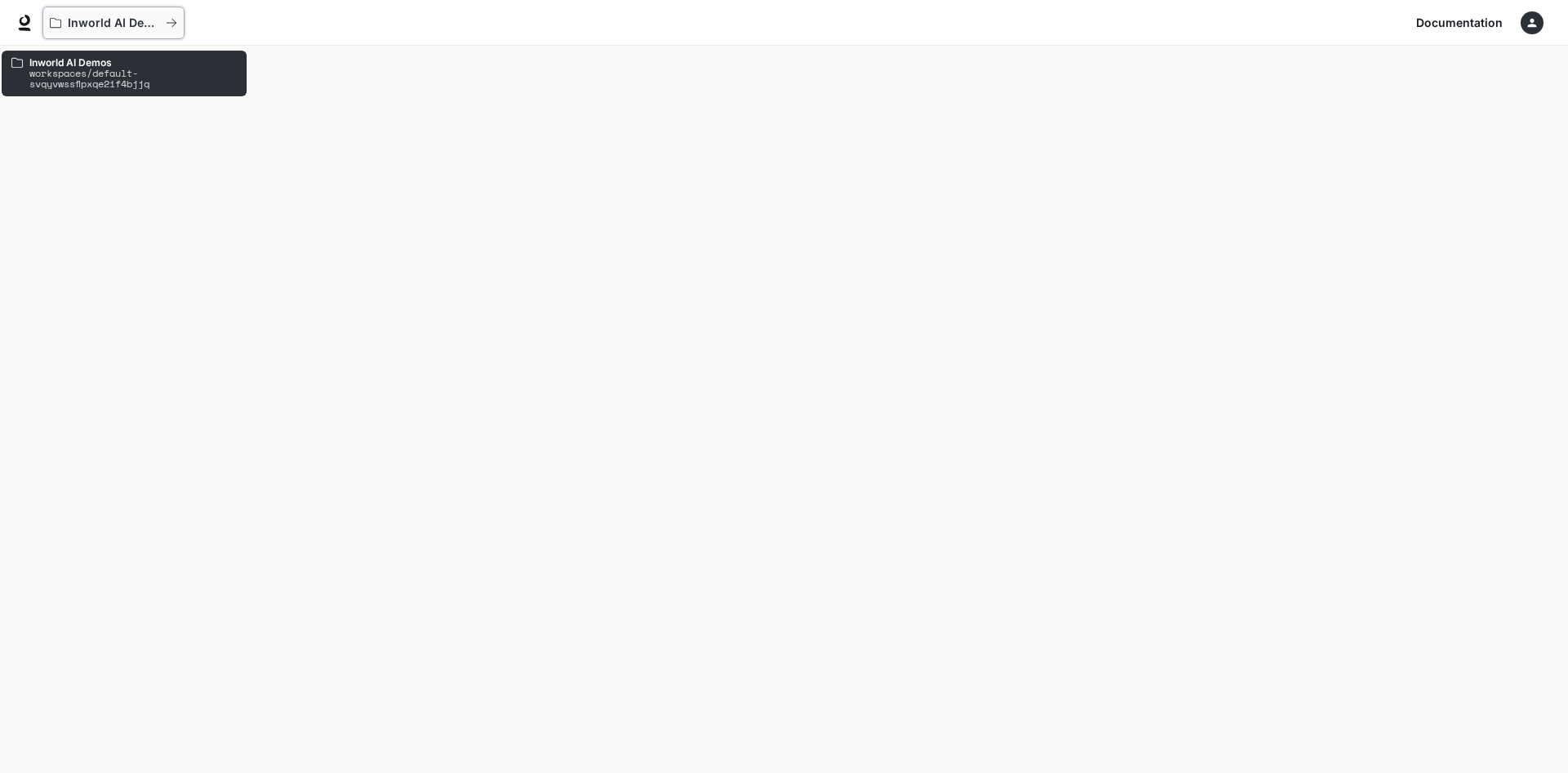 click on "Inworld AI Demos" at bounding box center [108, 23] 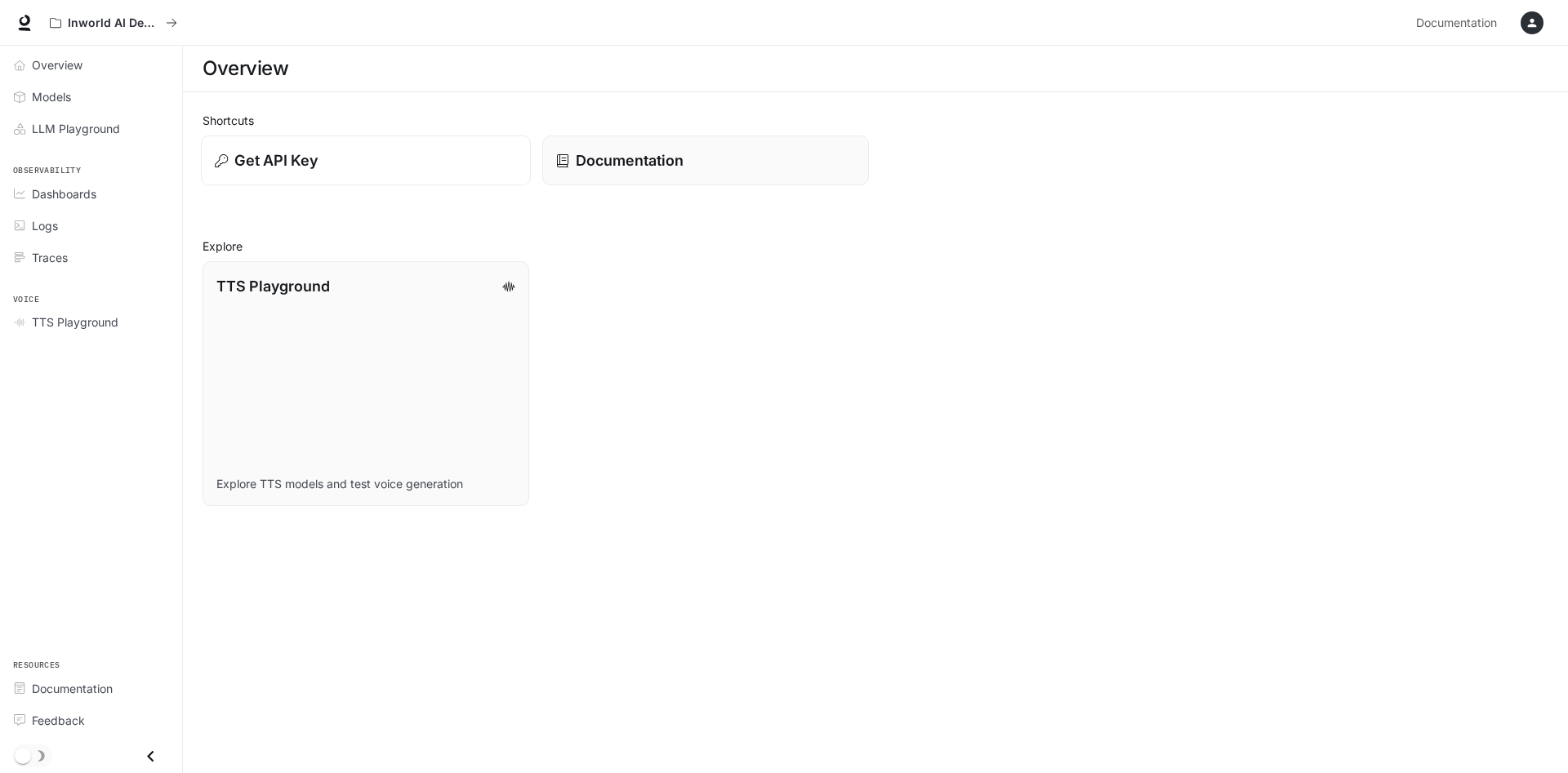 click on "Get API Key" at bounding box center (366, 160) 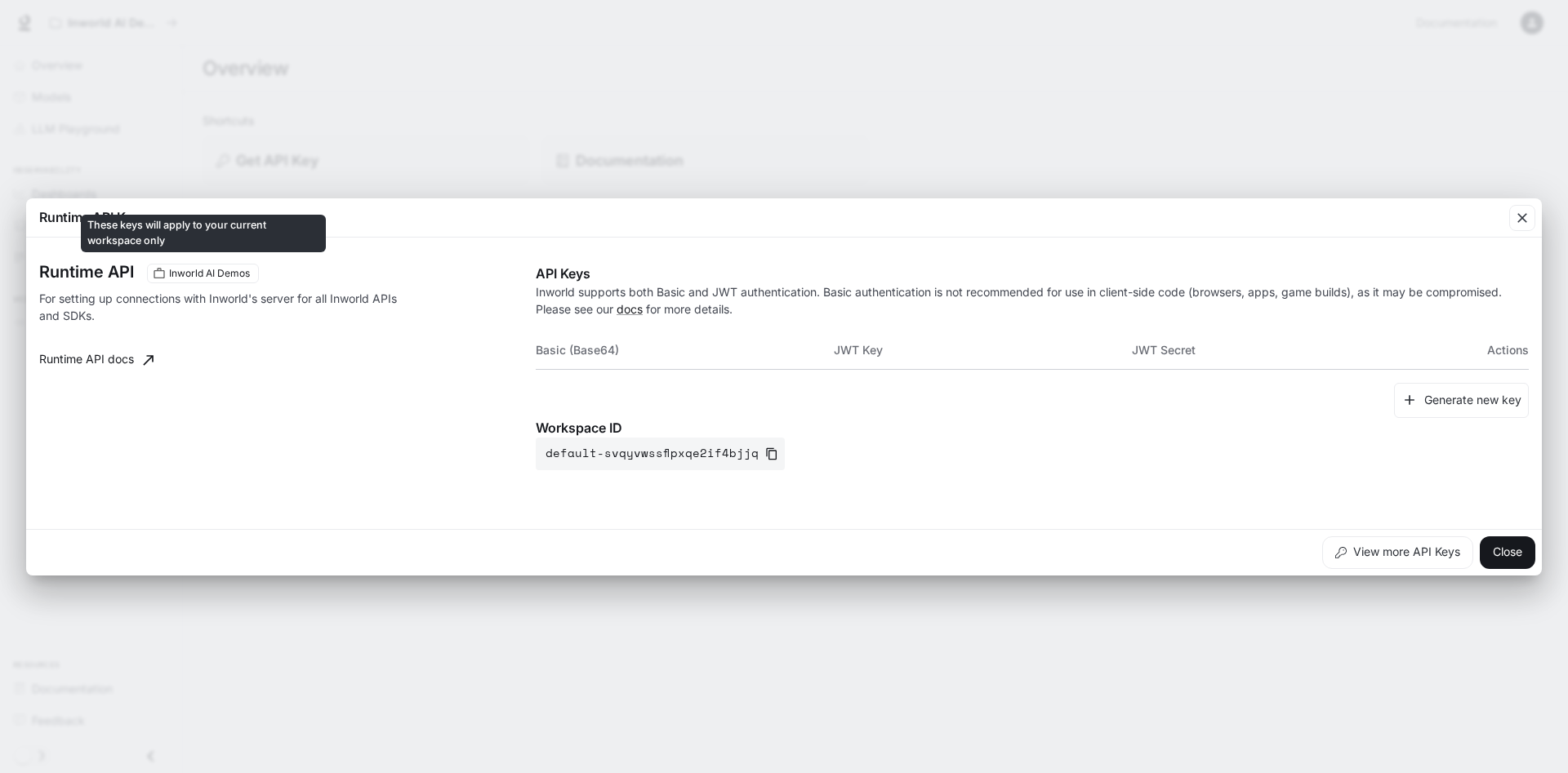 click on "Inworld AI Demos" at bounding box center (209, 273) 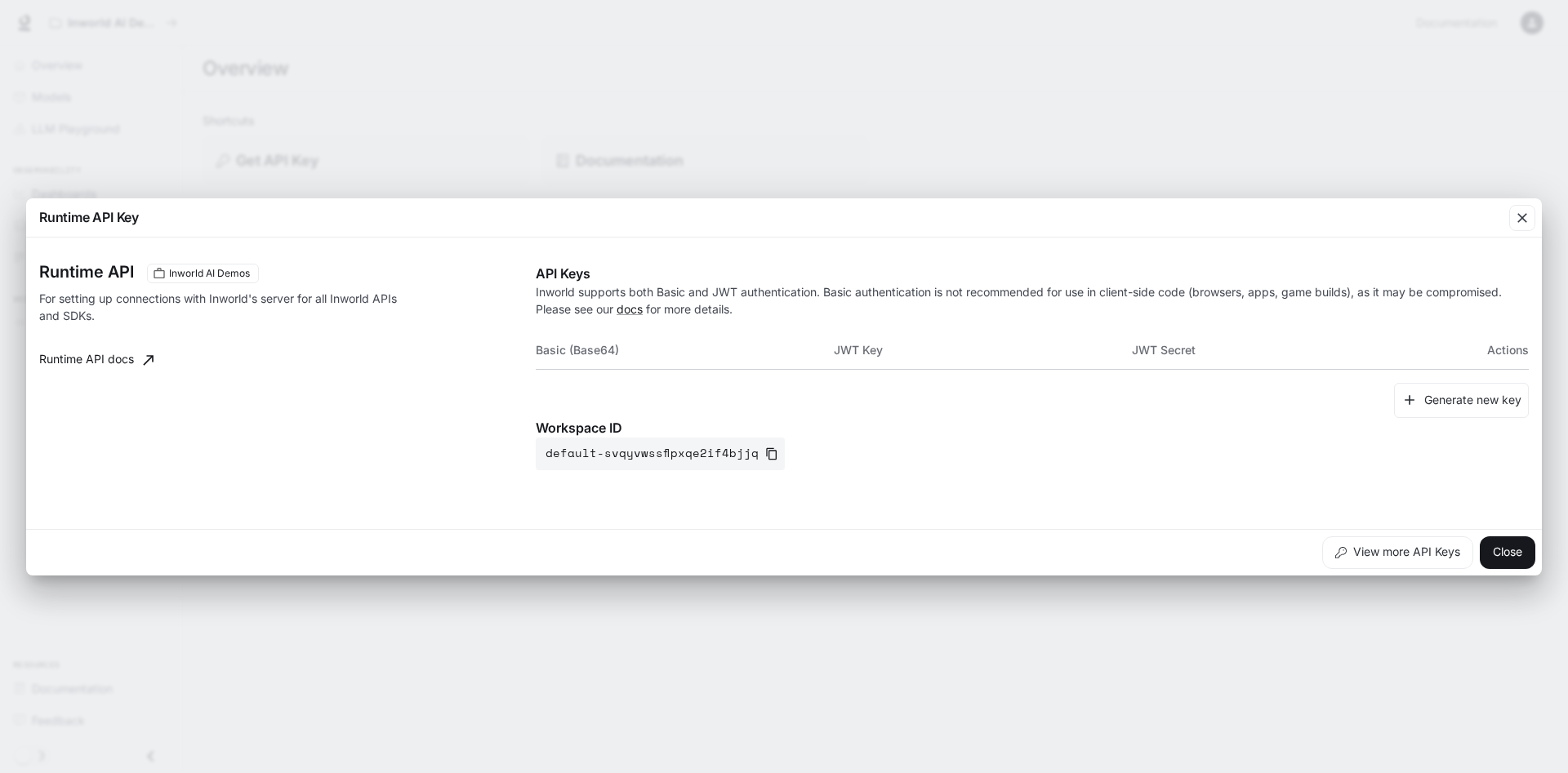 click on "Runtime API docs" at bounding box center [96, 360] 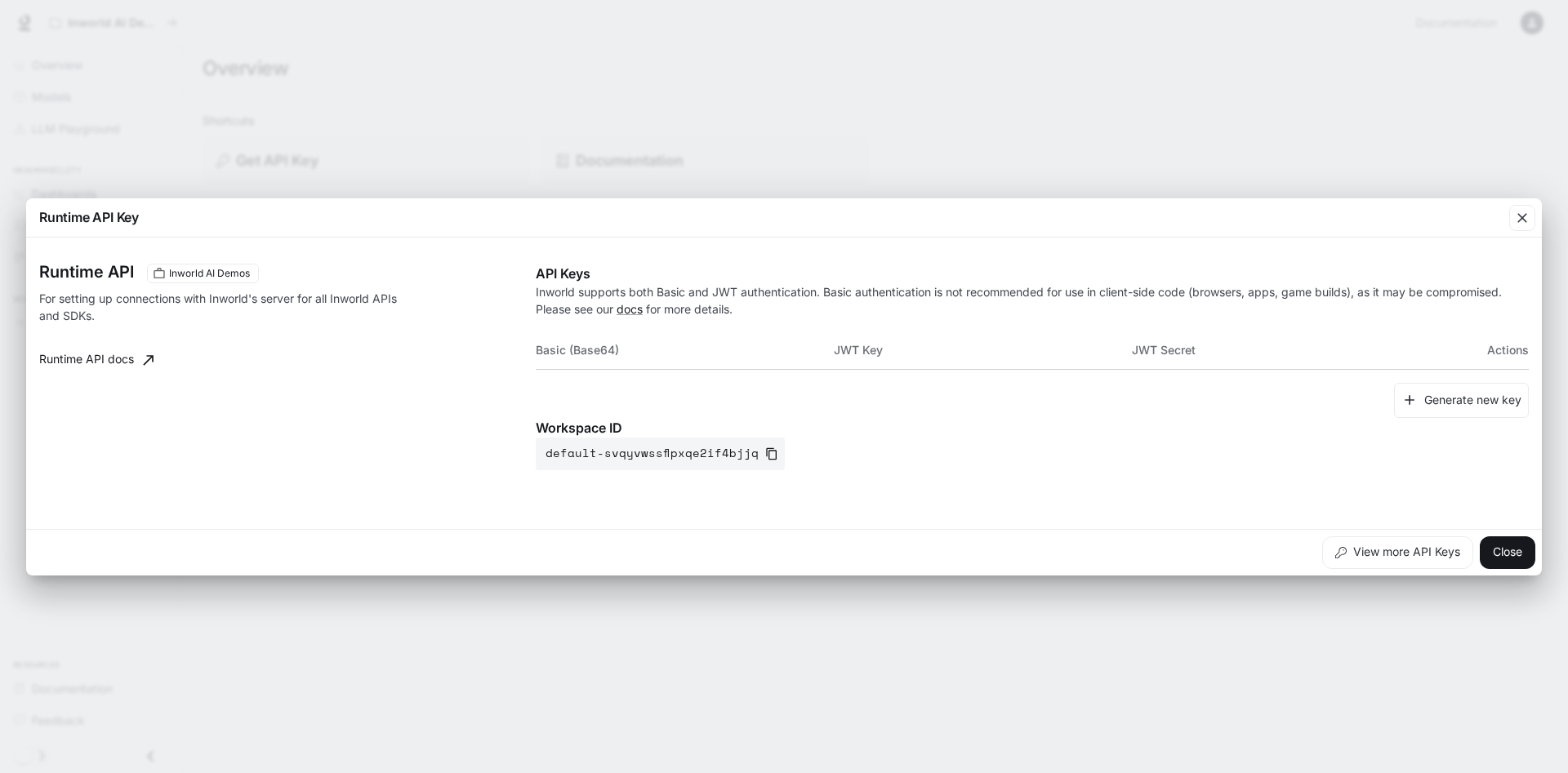 click on "Runtime API Key Runtime API Inworld AI Demos For setting up connections with Inworld's server for all Inworld APIs and SDKs. Runtime API docs API Keys Inworld supports both Basic and JWT authentication. Basic authentication is not recommended for use in client-side code (browsers, apps, game builds), as it may be compromised. Please see our   docs   for more details. Basic (Base64) JWT Key JWT Secret Actions Generate new key Workspace ID default-svqyvwssflpxqe2if4bjjq  View more API Keys Close" at bounding box center [784, 386] 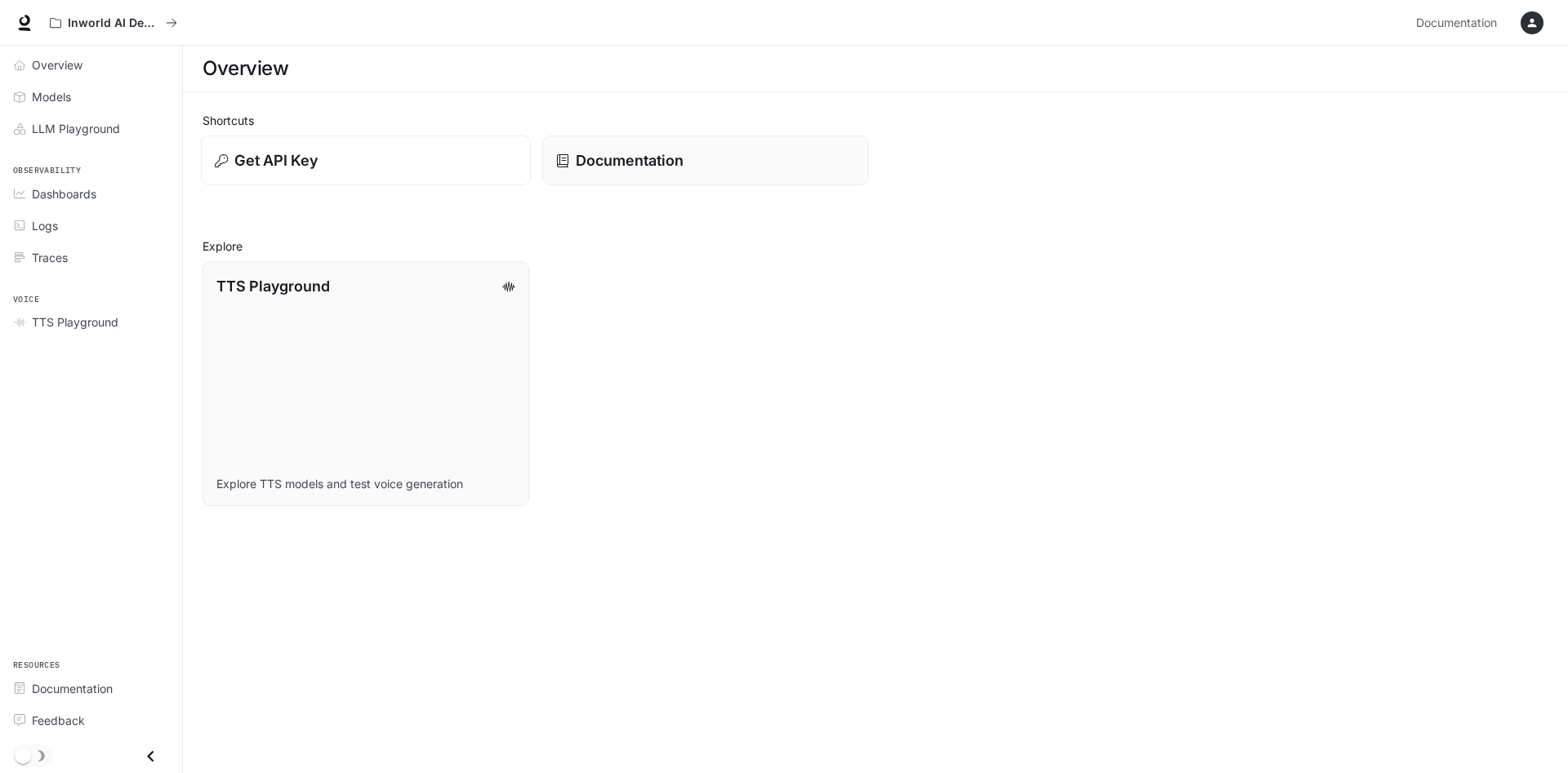 type 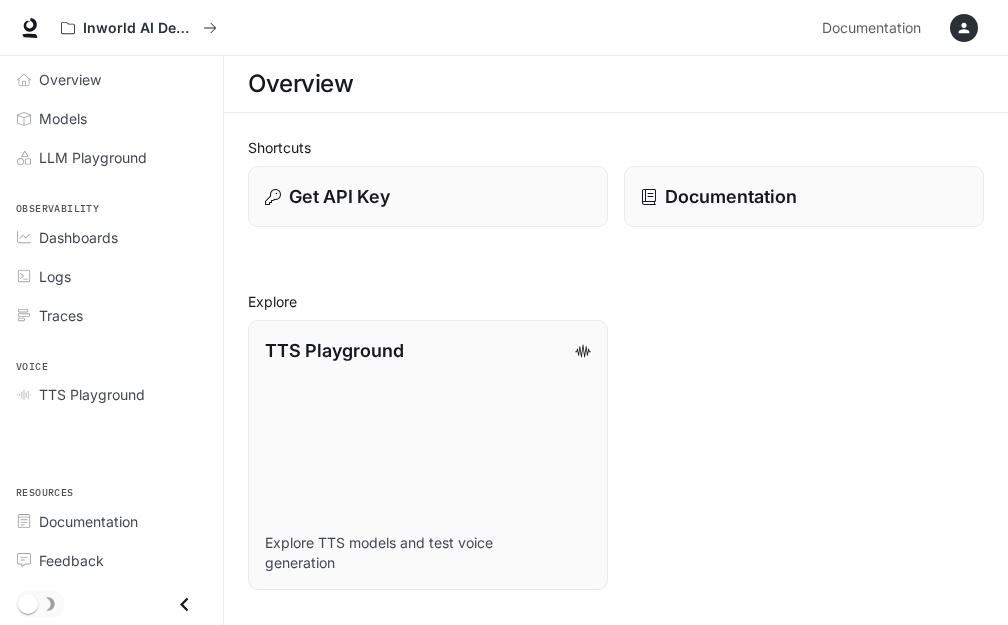 click on "Shortcuts Get API Key Documentation Explore TTS Playground Explore TTS models and test voice generation" at bounding box center [616, 363] 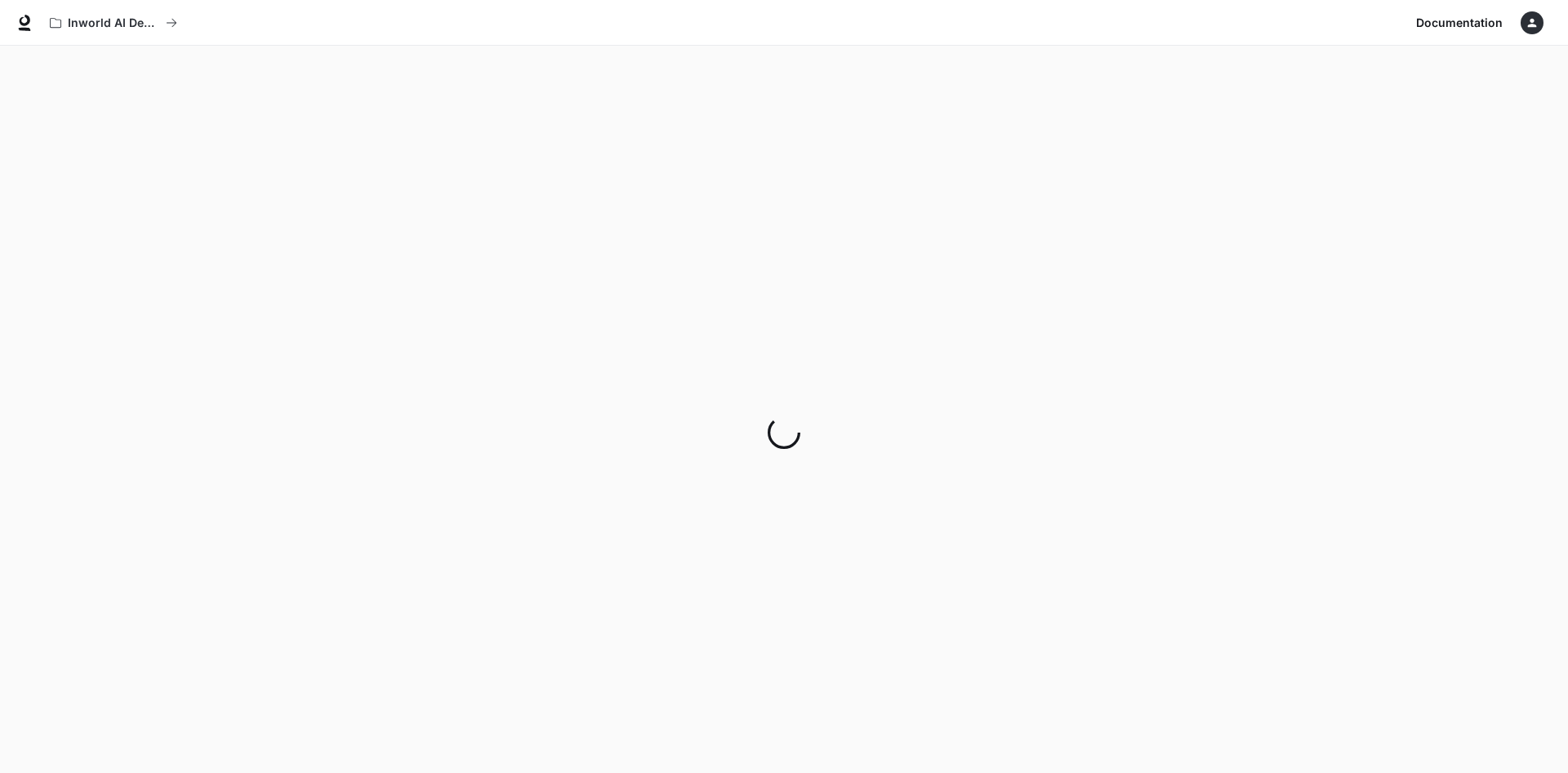 scroll, scrollTop: 0, scrollLeft: 0, axis: both 